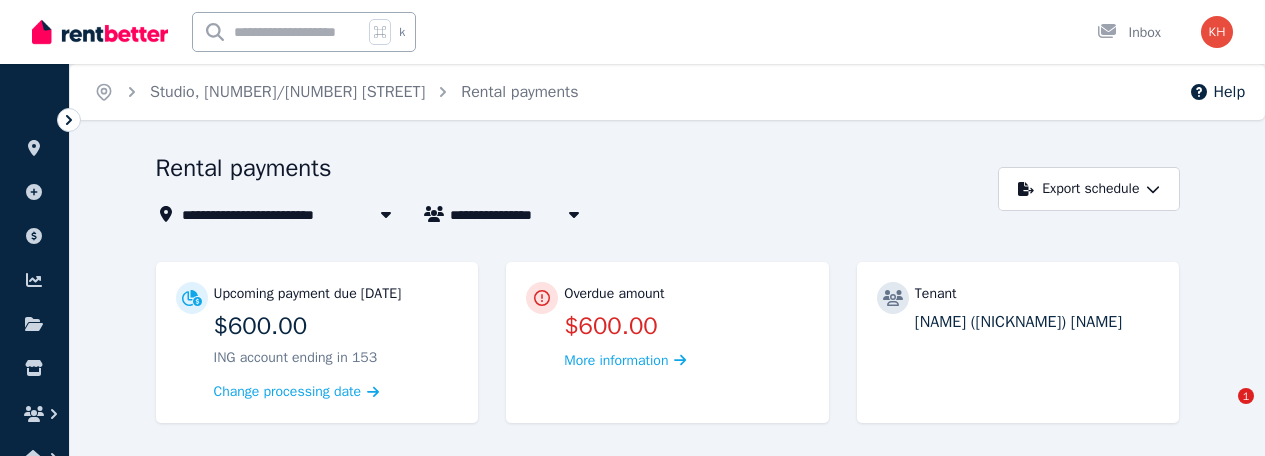 scroll, scrollTop: 61, scrollLeft: 0, axis: vertical 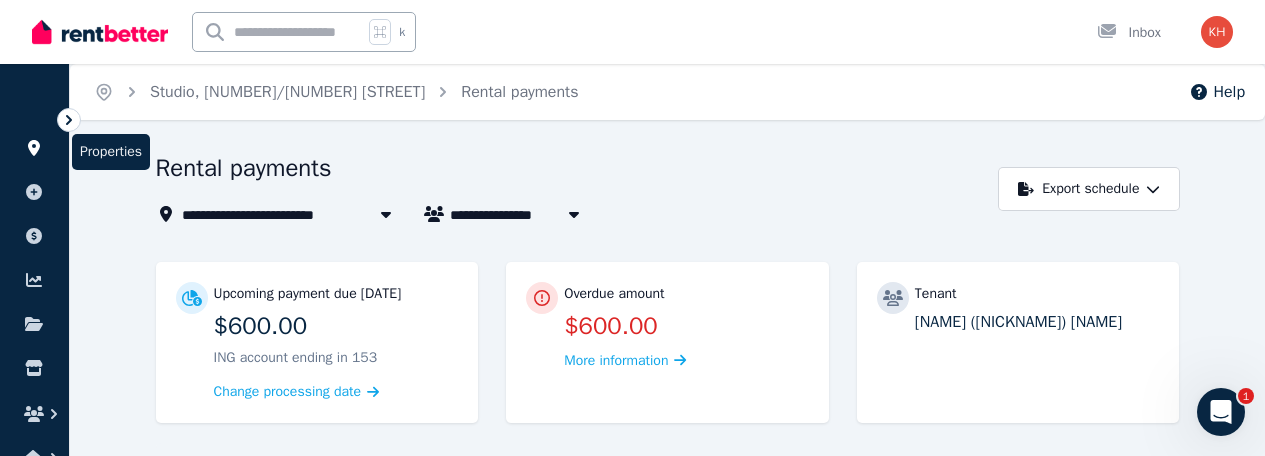 click 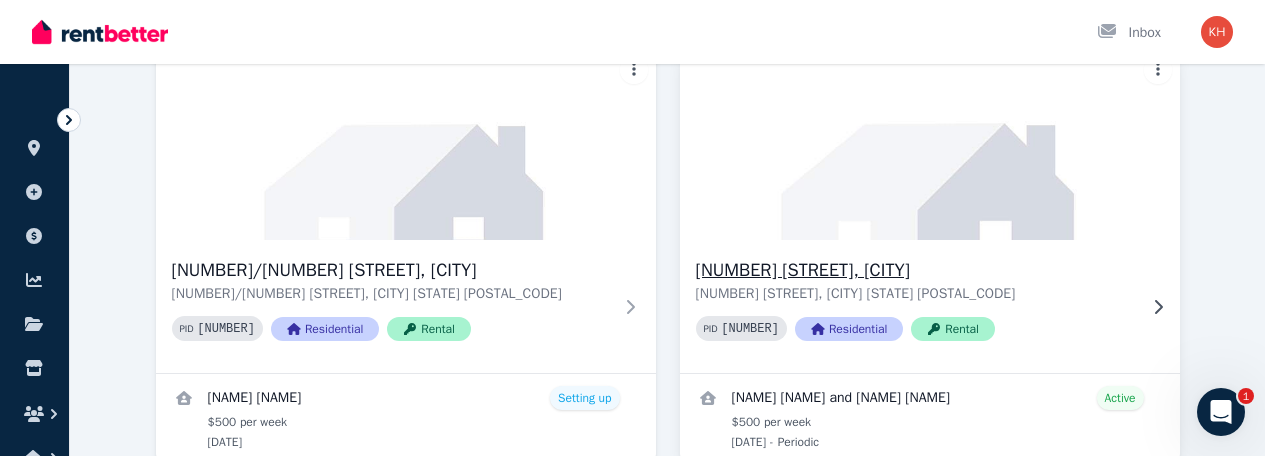 scroll, scrollTop: 191, scrollLeft: 0, axis: vertical 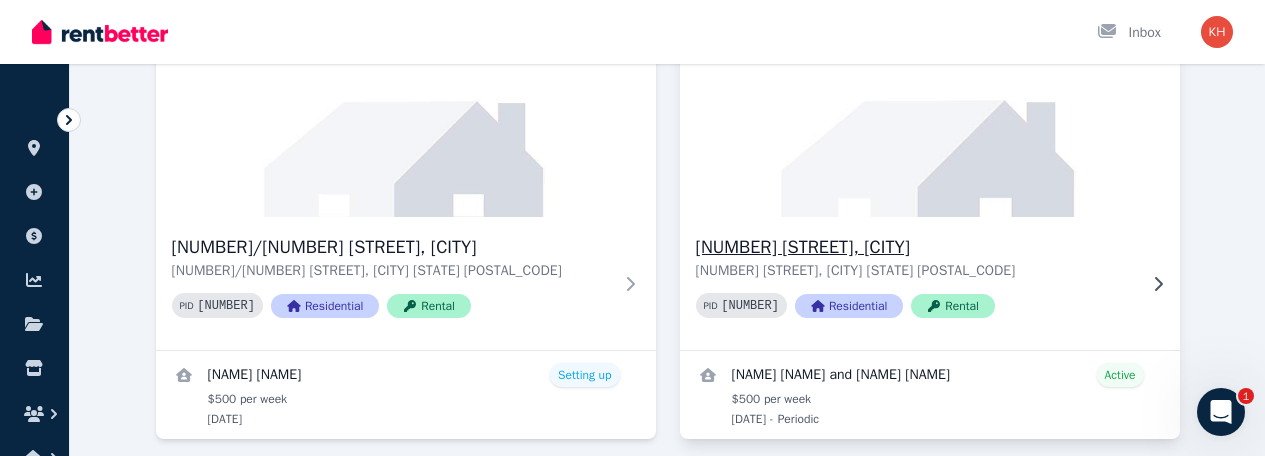 click on "[NUMBER] [STREET], [CITY]" at bounding box center (916, 247) 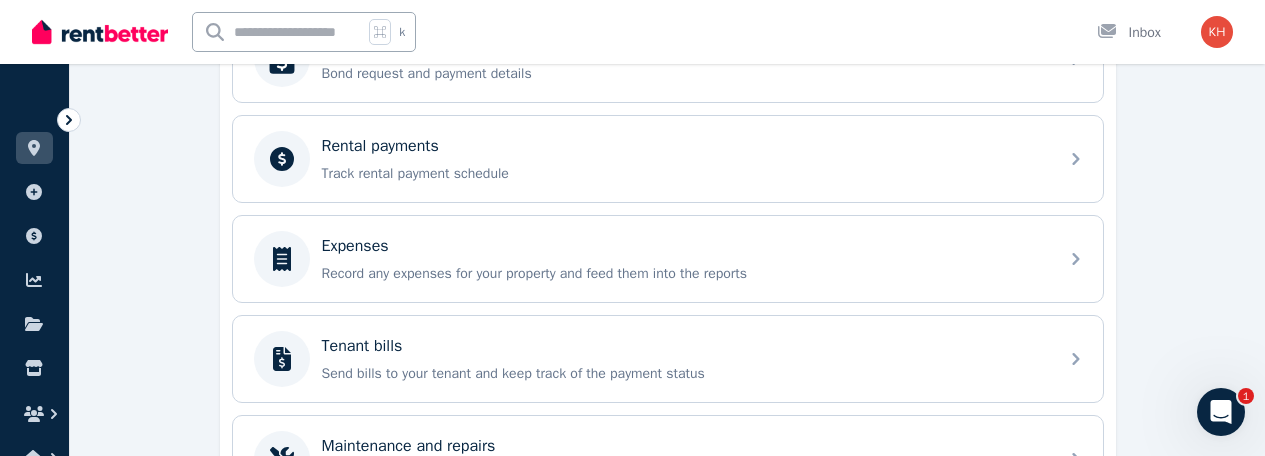 scroll, scrollTop: 820, scrollLeft: 0, axis: vertical 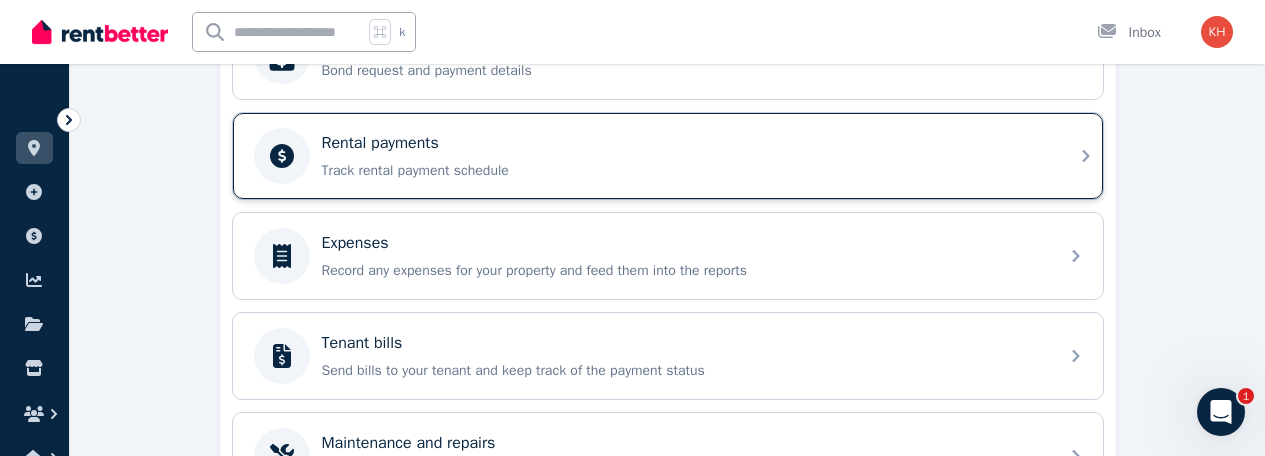 click on "Track rental payment schedule" at bounding box center (684, 171) 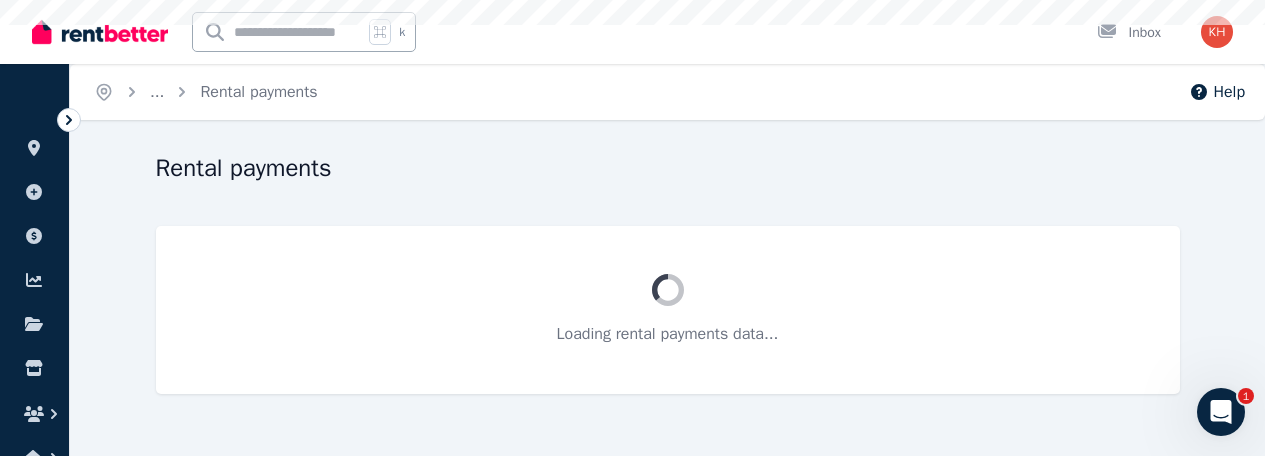 scroll, scrollTop: 0, scrollLeft: 0, axis: both 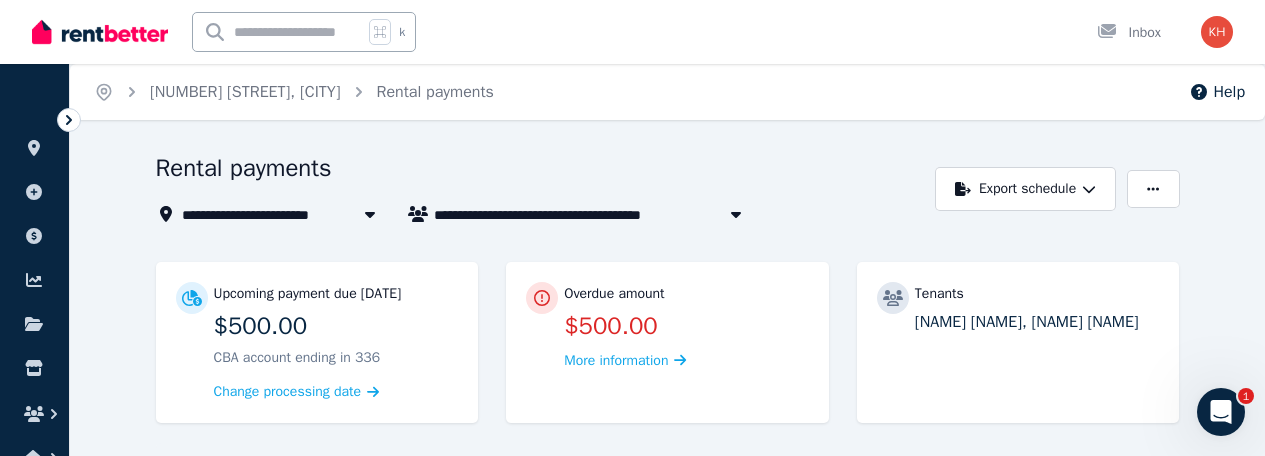 click on "[NAME] [NAME], [NAME] [NAME]" at bounding box center (1037, 322) 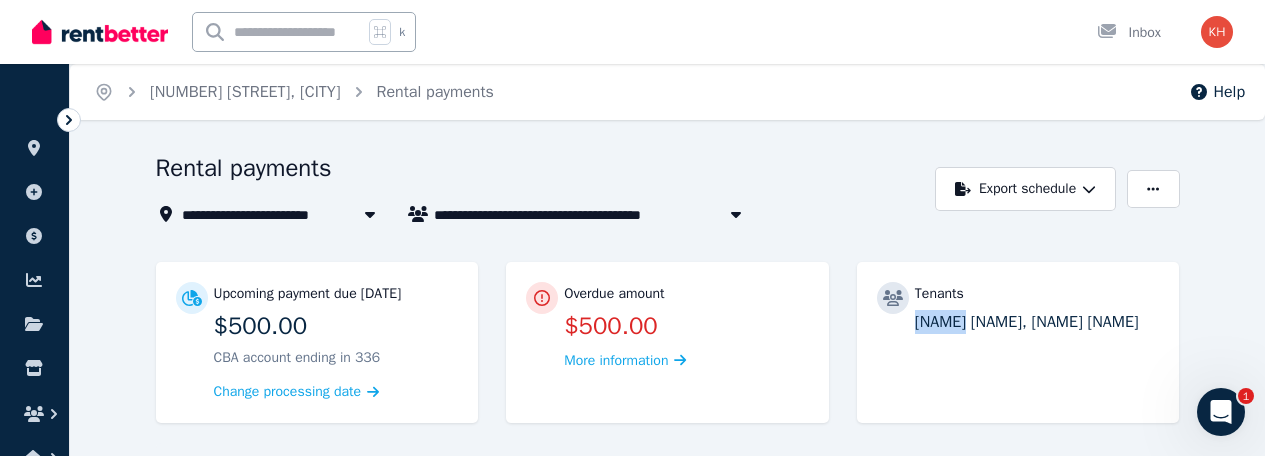 click on "[NAME] [NAME], [NAME] [NAME]" at bounding box center [1037, 322] 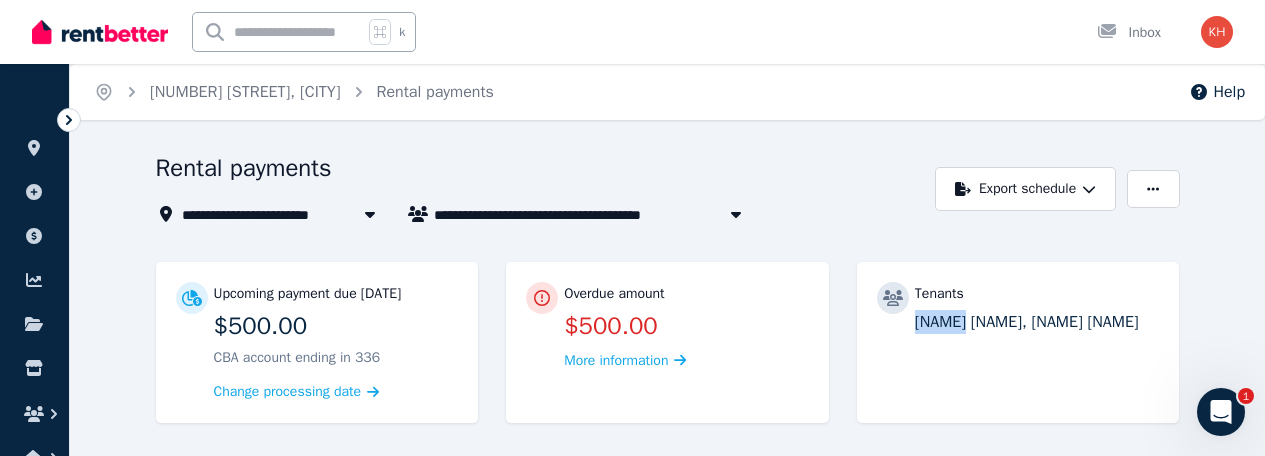 scroll, scrollTop: 0, scrollLeft: 0, axis: both 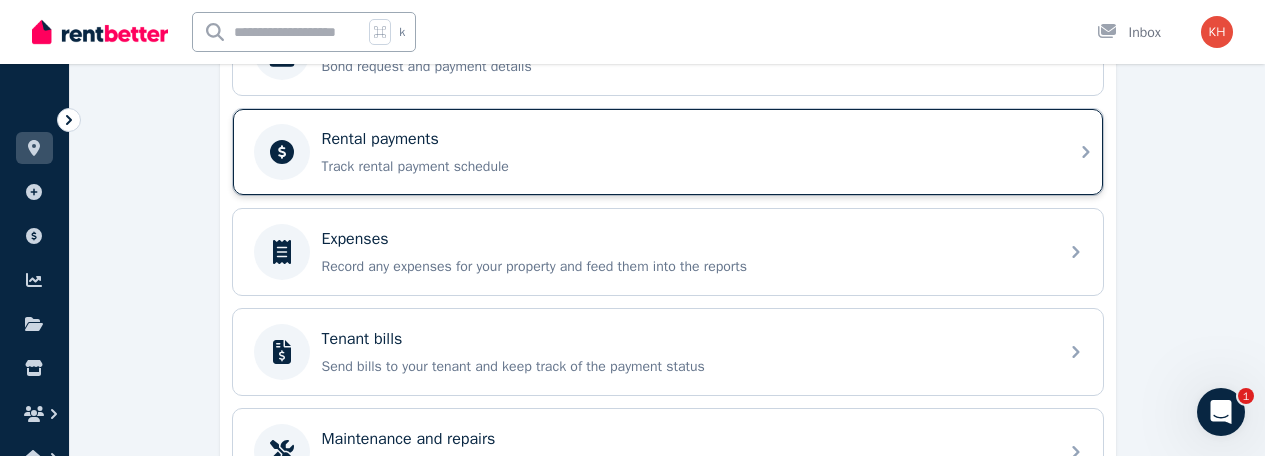 click on "Track rental payment schedule" at bounding box center (684, 167) 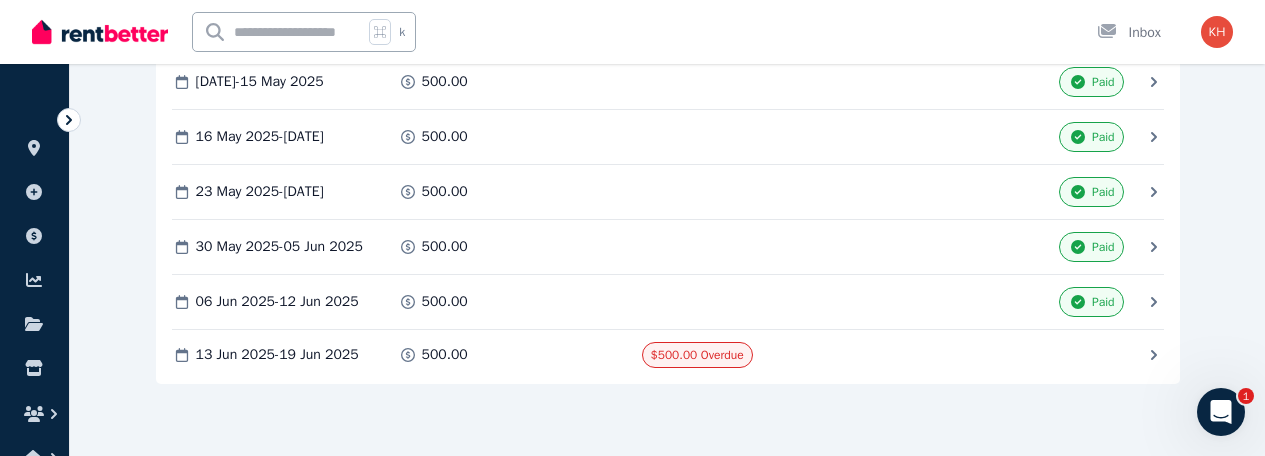 scroll, scrollTop: 3766, scrollLeft: 0, axis: vertical 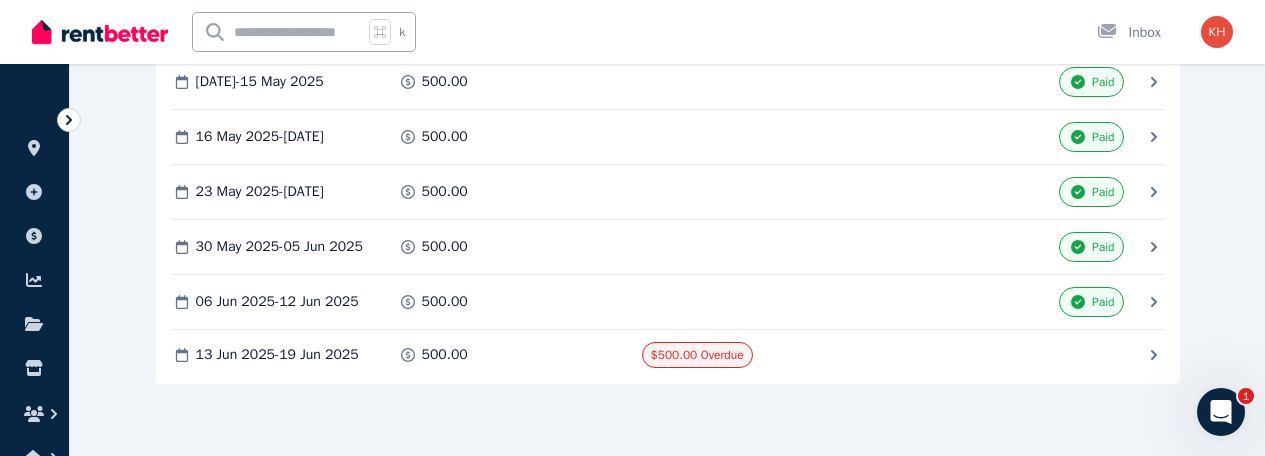 click on "Mark as Paid" at bounding box center (0, 0) 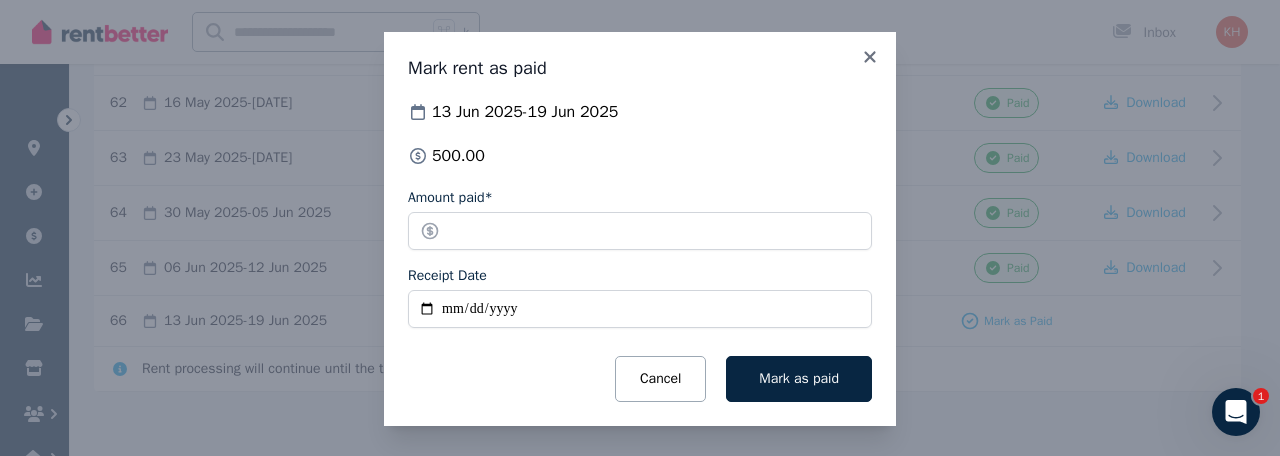 click on "Receipt Date" at bounding box center (640, 309) 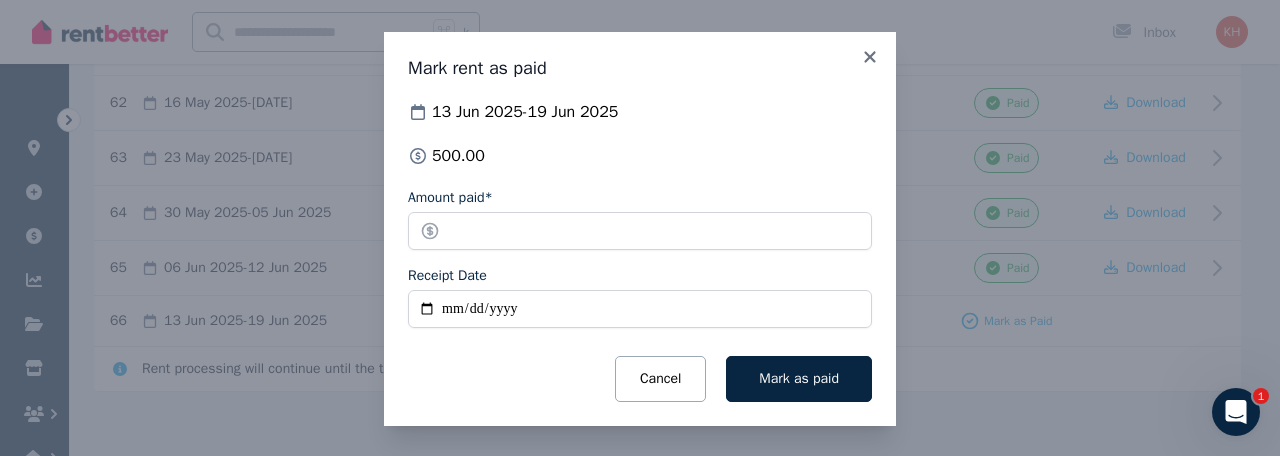 click on "**********" at bounding box center (640, 309) 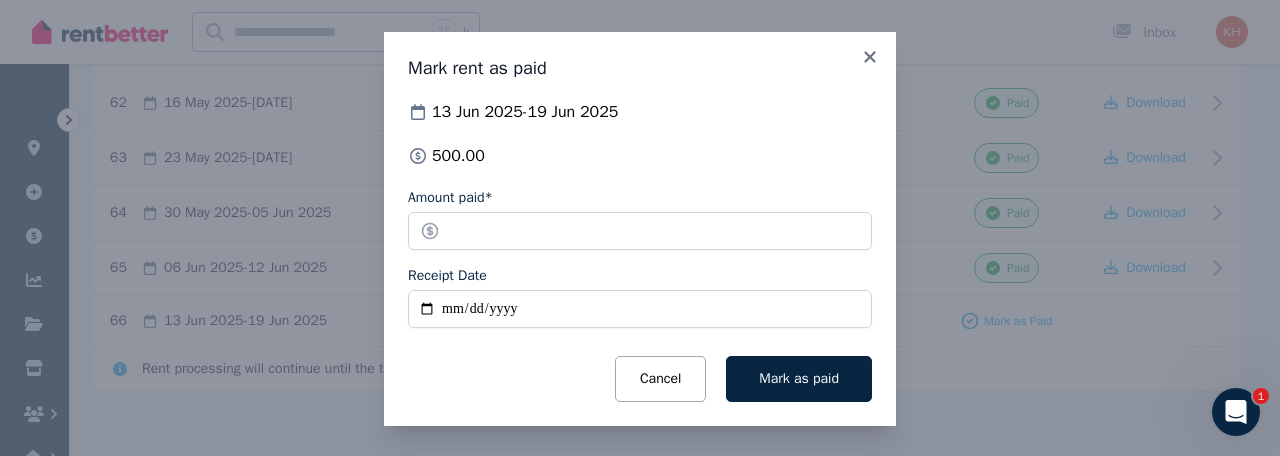 type on "**********" 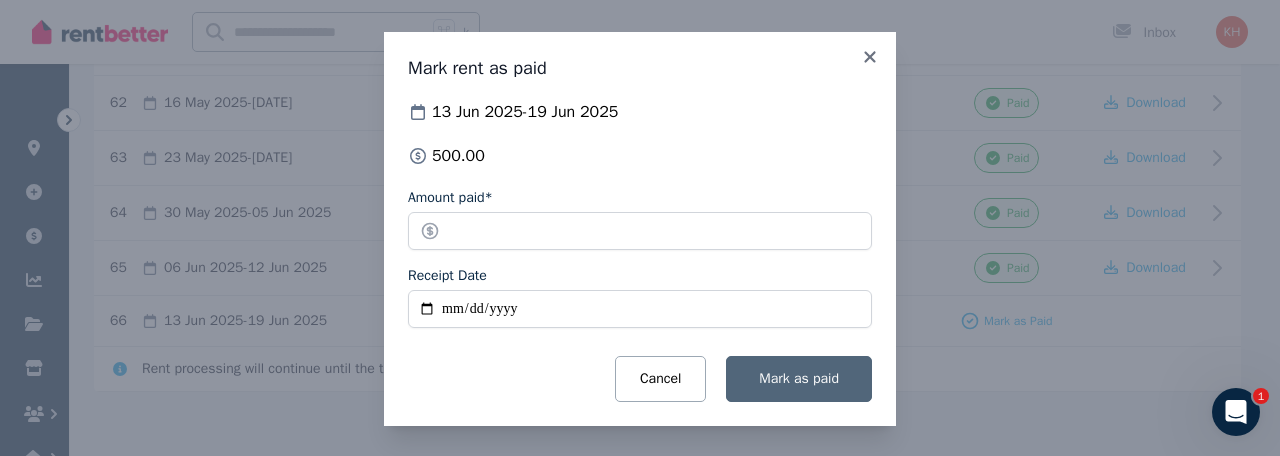 click on "Mark as paid" at bounding box center [799, 378] 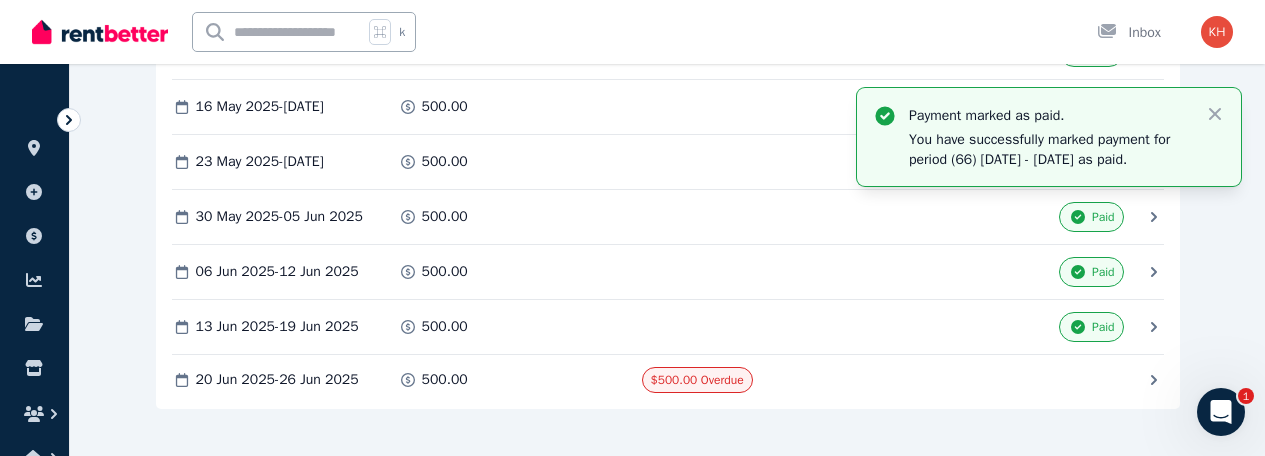 click on "Mark as Paid" at bounding box center (0, 0) 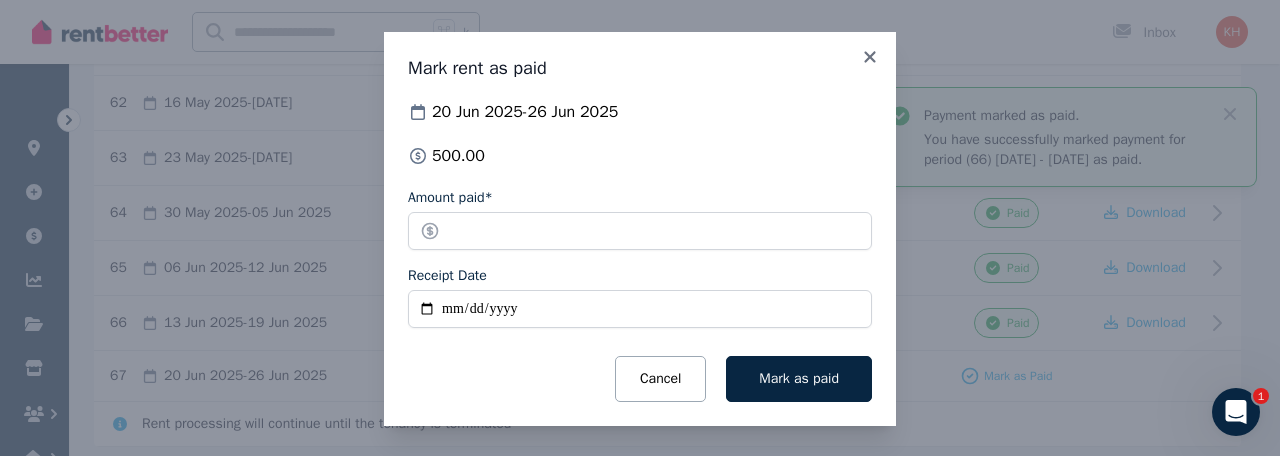 click on "Receipt Date" at bounding box center [640, 309] 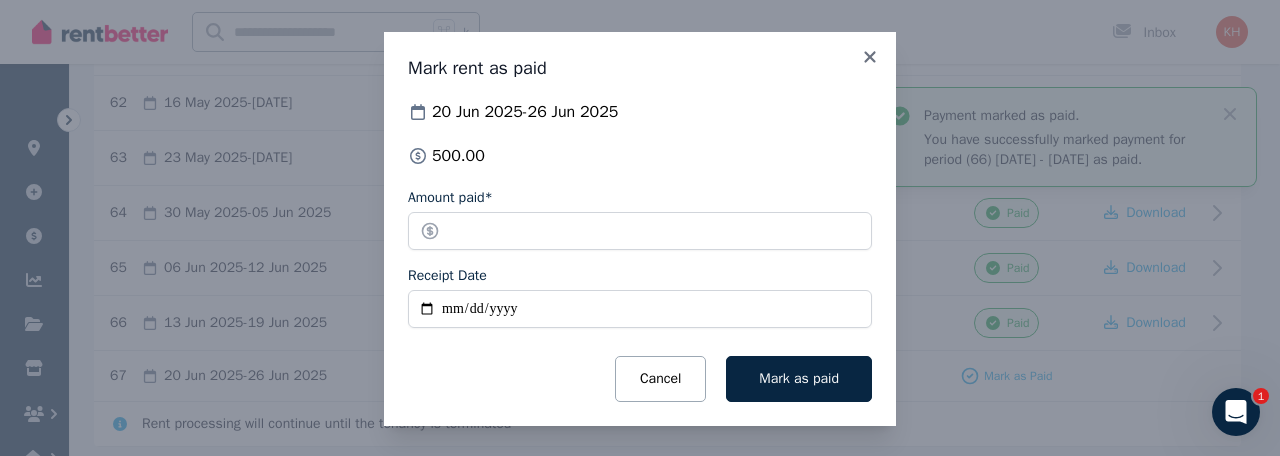type on "**********" 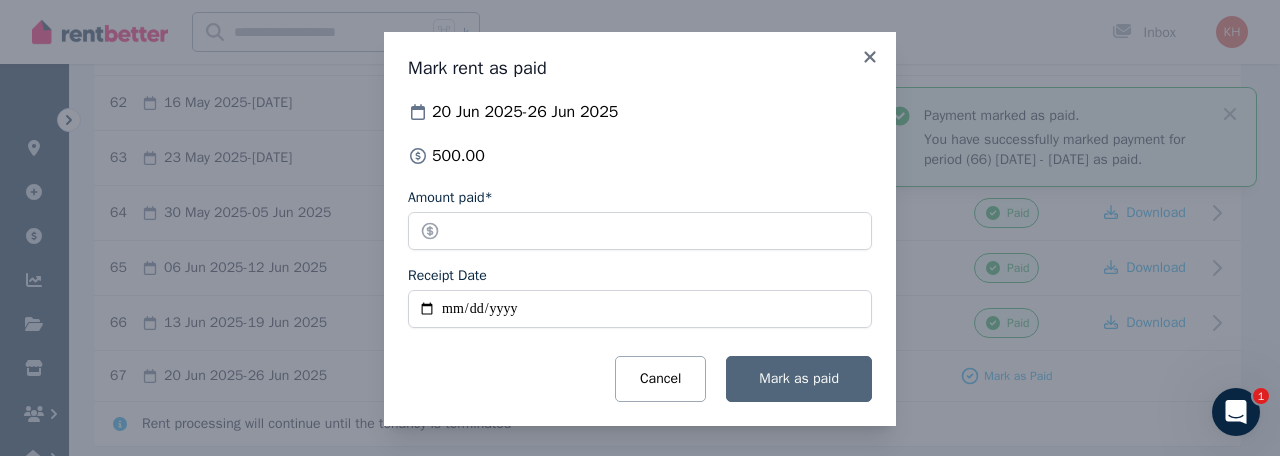 click on "Mark as paid" at bounding box center [799, 378] 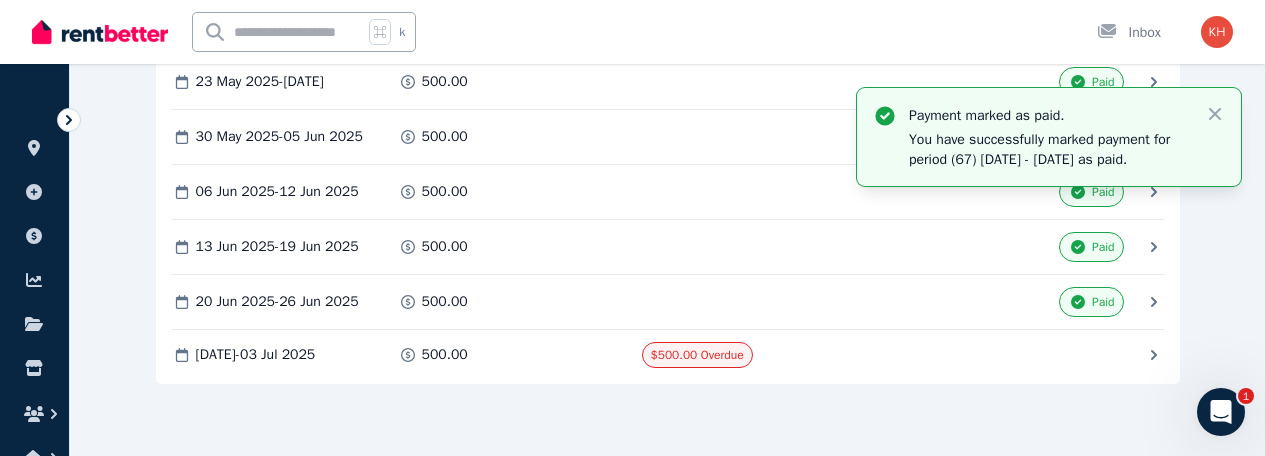 scroll, scrollTop: 3867, scrollLeft: 0, axis: vertical 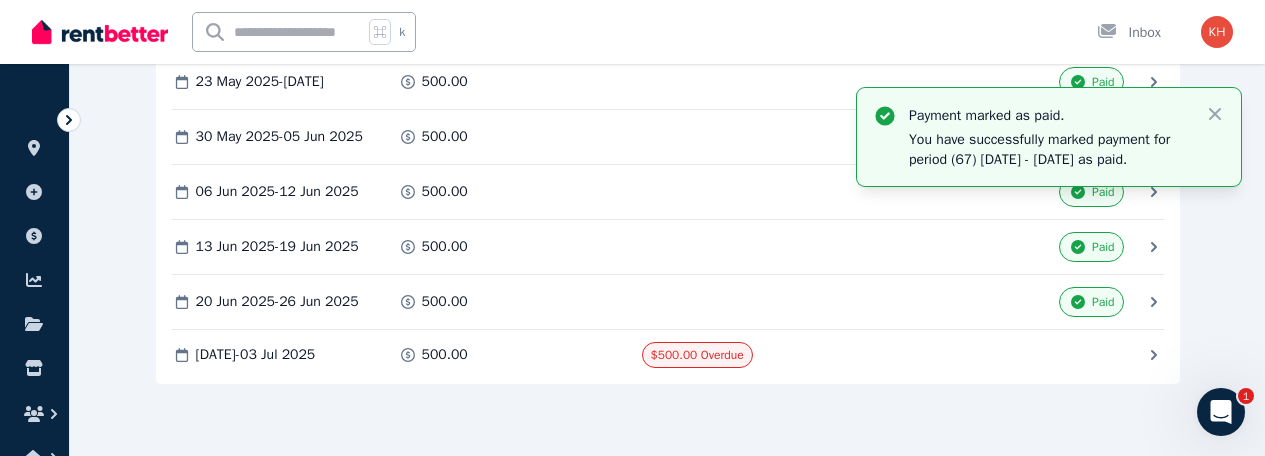 click on "Mark as Paid" at bounding box center [0, 0] 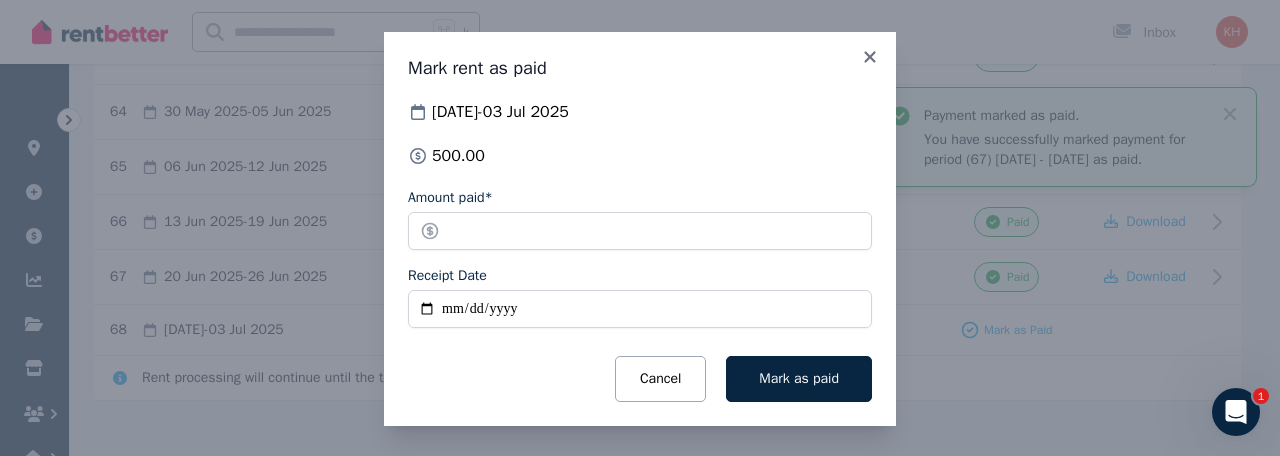 click on "Receipt Date" at bounding box center [640, 309] 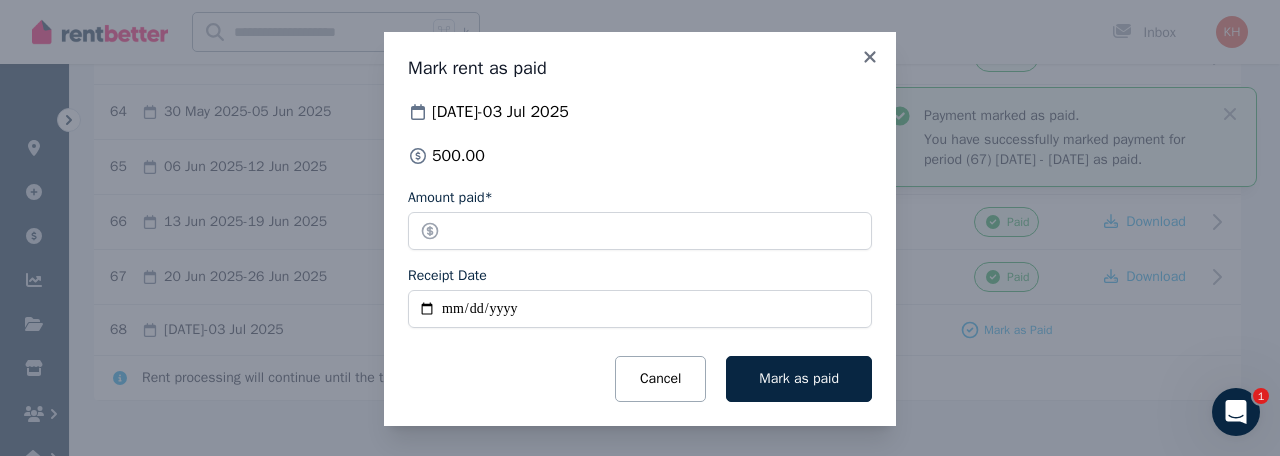 type on "**********" 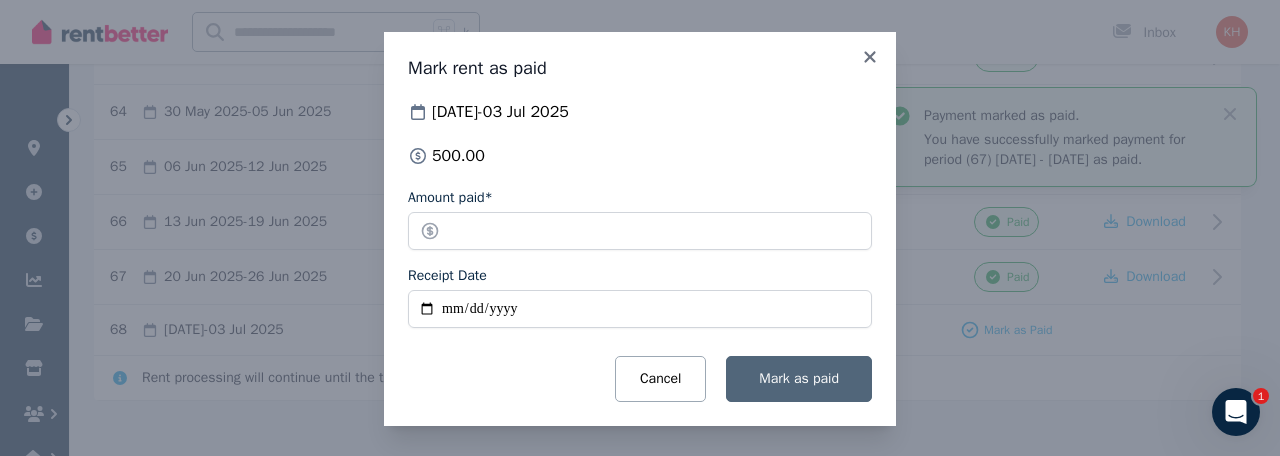 click on "Mark as paid" at bounding box center [799, 378] 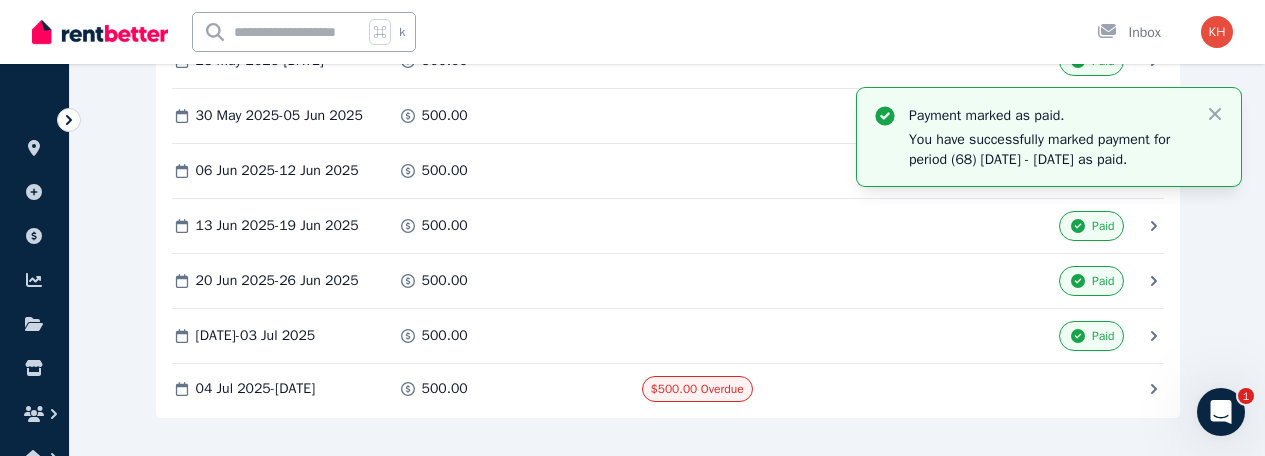 click on "Mark as Paid" at bounding box center [0, 0] 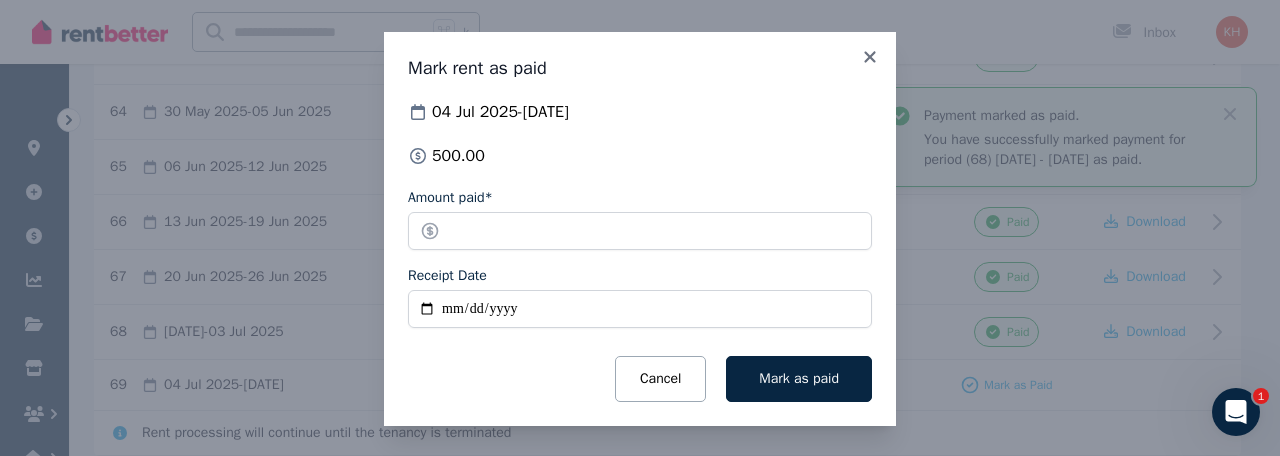 click on "Receipt Date" at bounding box center (640, 309) 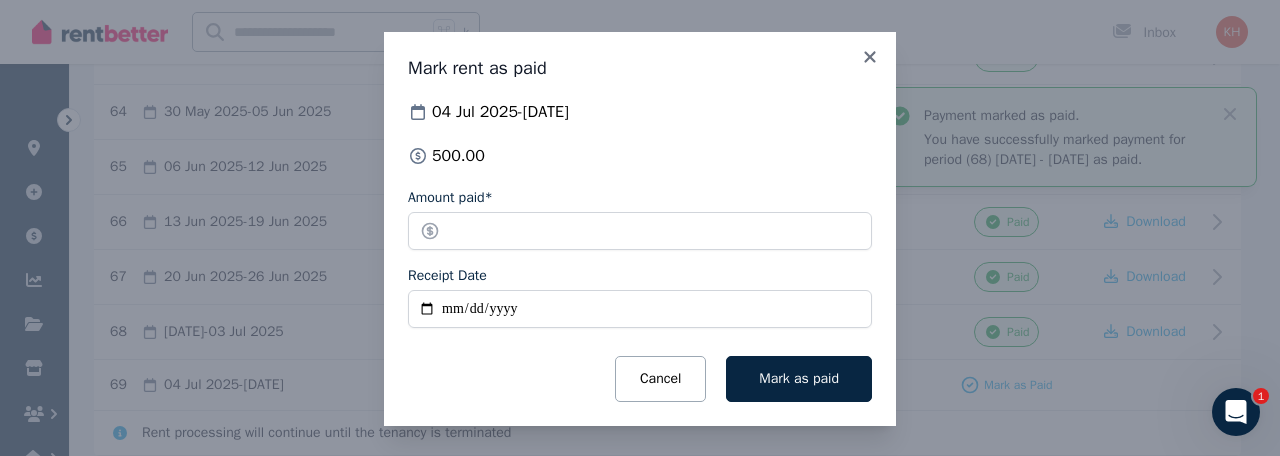 type on "**********" 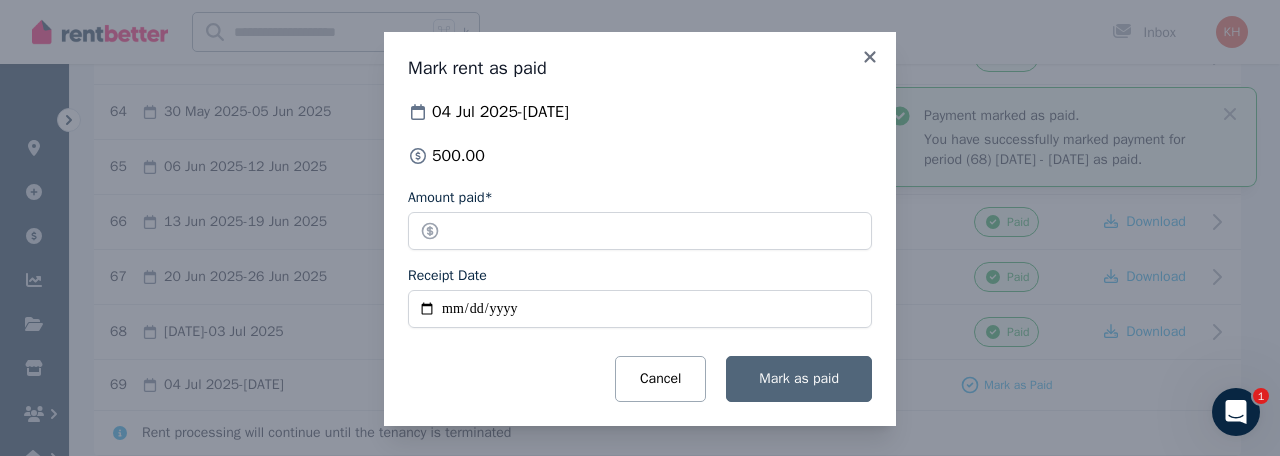 click on "Mark as paid" at bounding box center [799, 378] 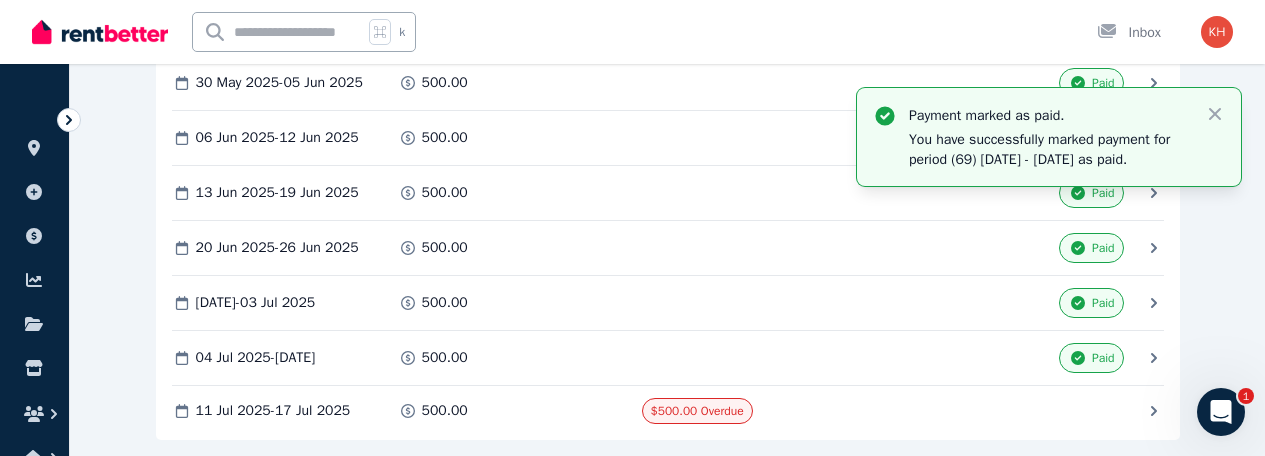 scroll, scrollTop: 3915, scrollLeft: 0, axis: vertical 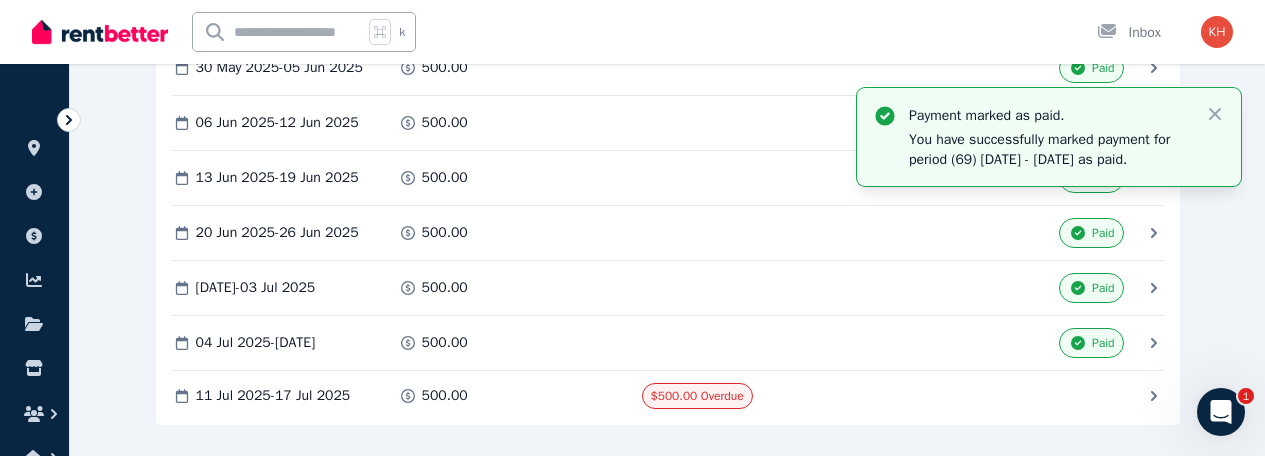 click on "Mark as Paid" at bounding box center (0, 0) 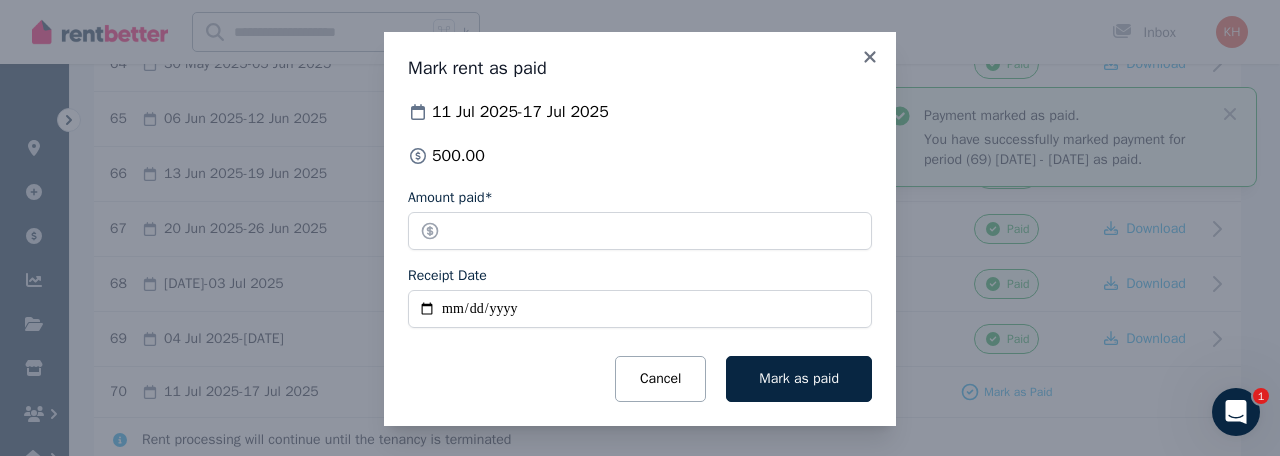 click on "Receipt Date" at bounding box center [640, 309] 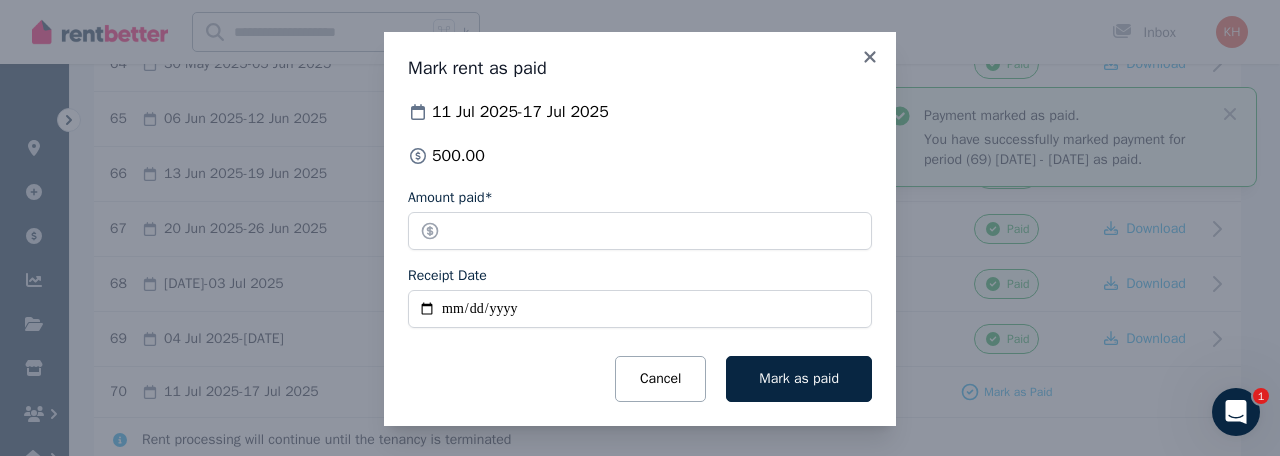 type on "**********" 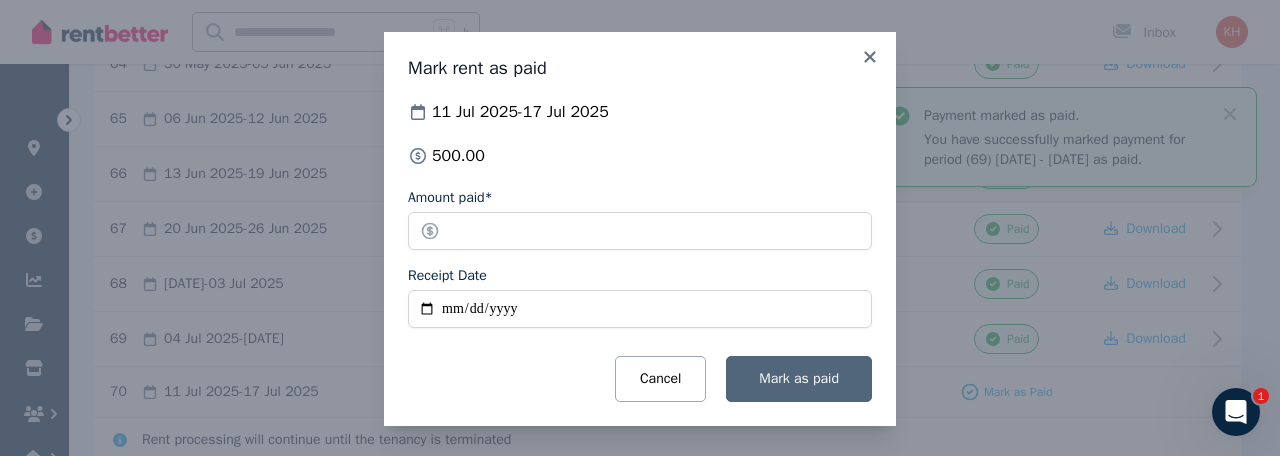 click on "Mark as paid" at bounding box center [799, 378] 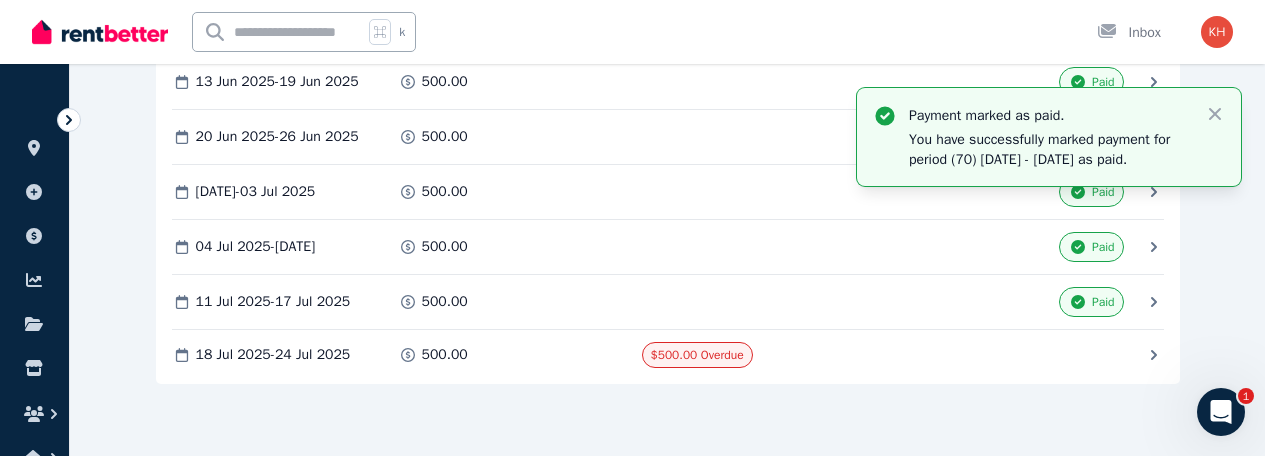 scroll, scrollTop: 4027, scrollLeft: 0, axis: vertical 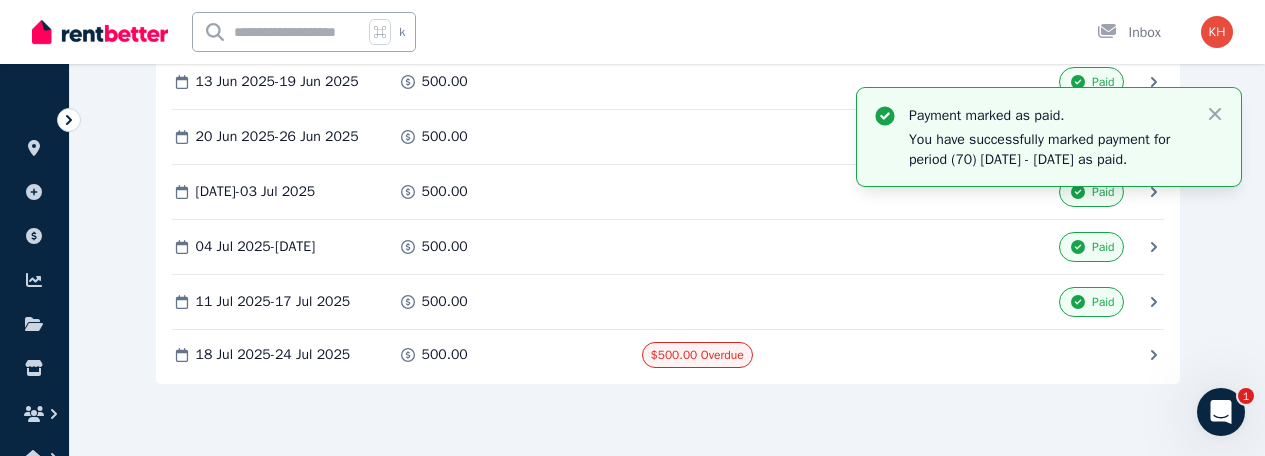 click on "Mark as Paid" at bounding box center [0, 0] 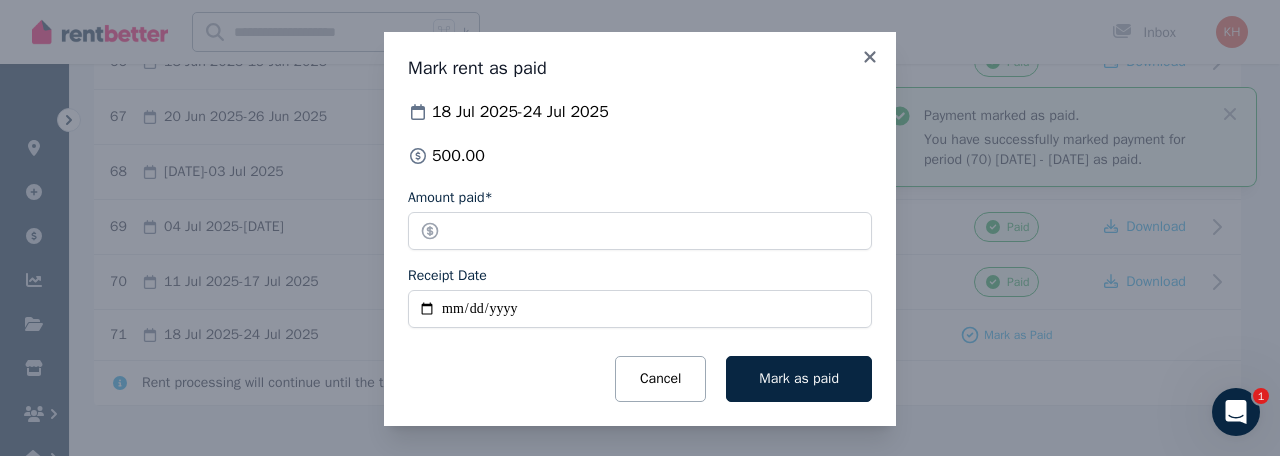 click on "Receipt Date" at bounding box center [640, 309] 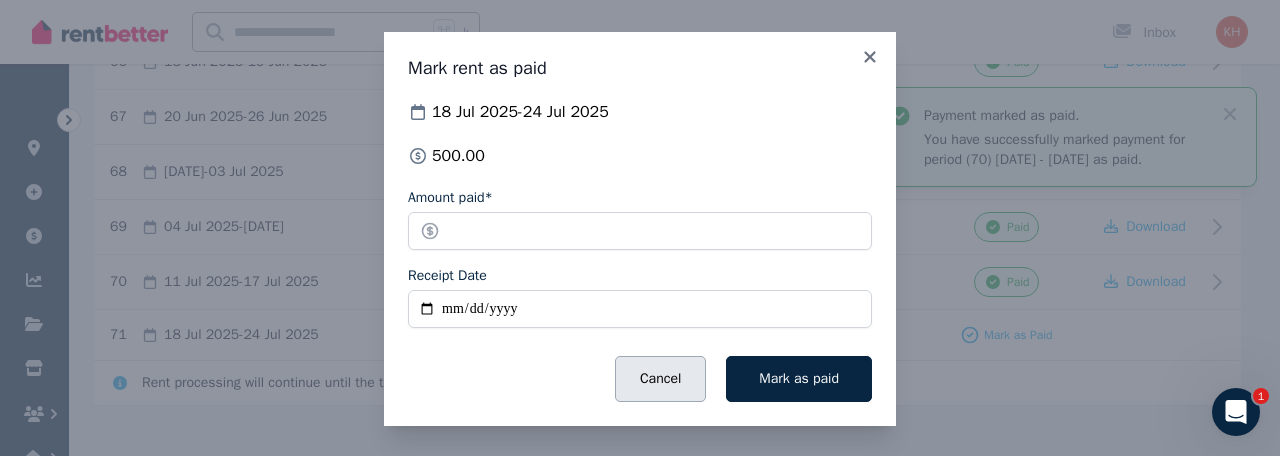 type on "**********" 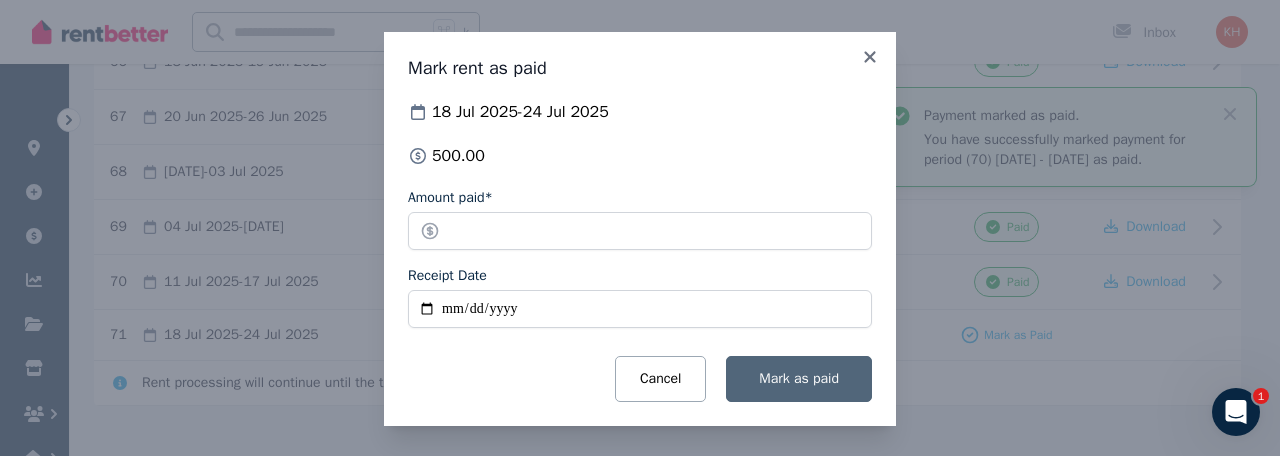 click on "Mark as paid" at bounding box center (799, 378) 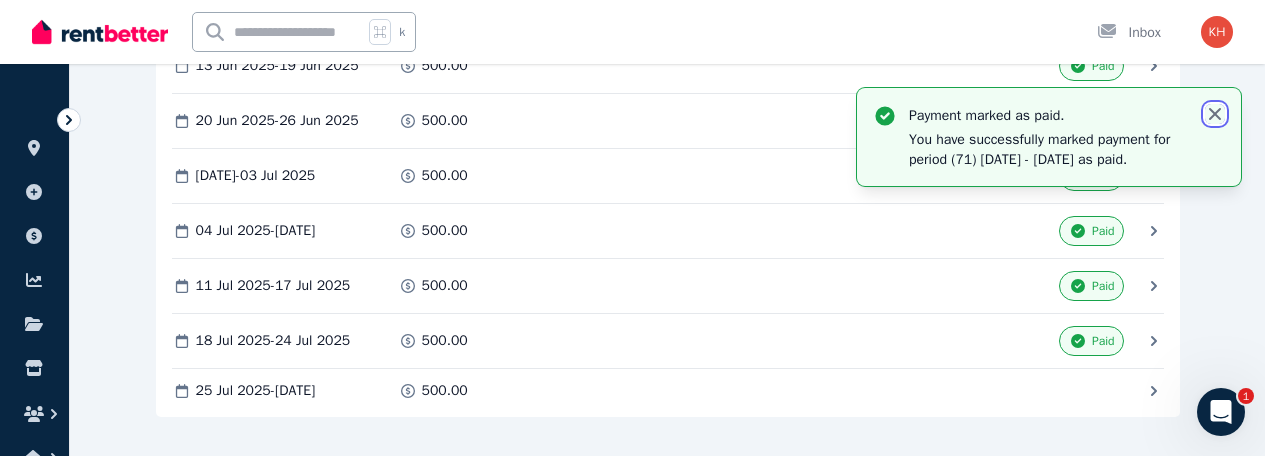 click 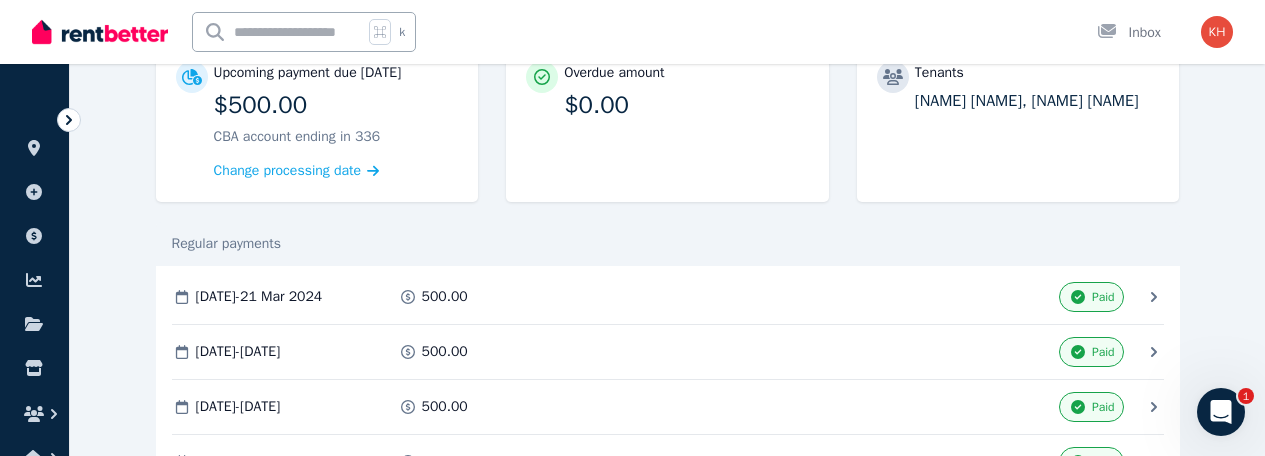 scroll, scrollTop: 0, scrollLeft: 0, axis: both 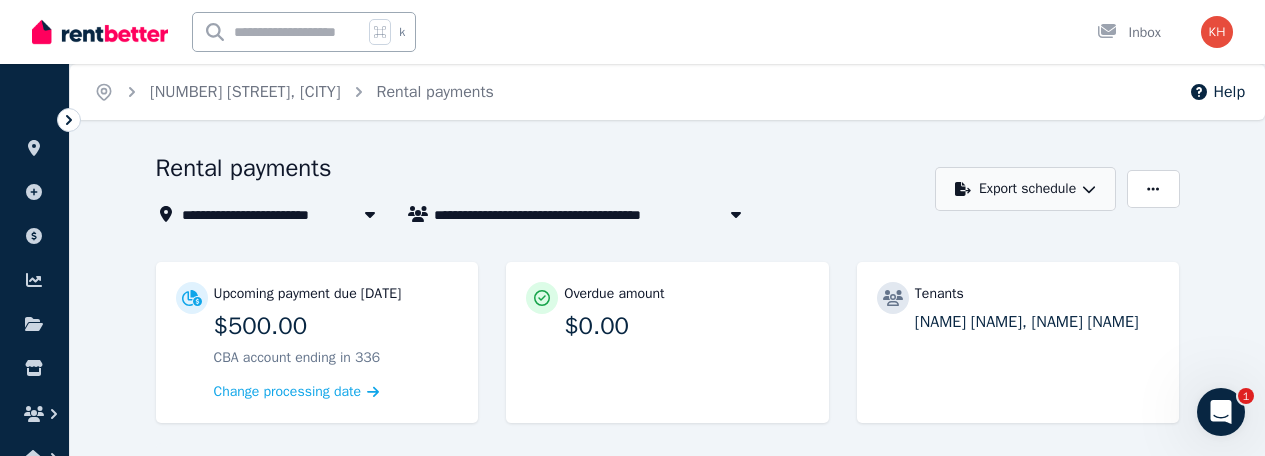 click on "Export schedule" at bounding box center [1025, 189] 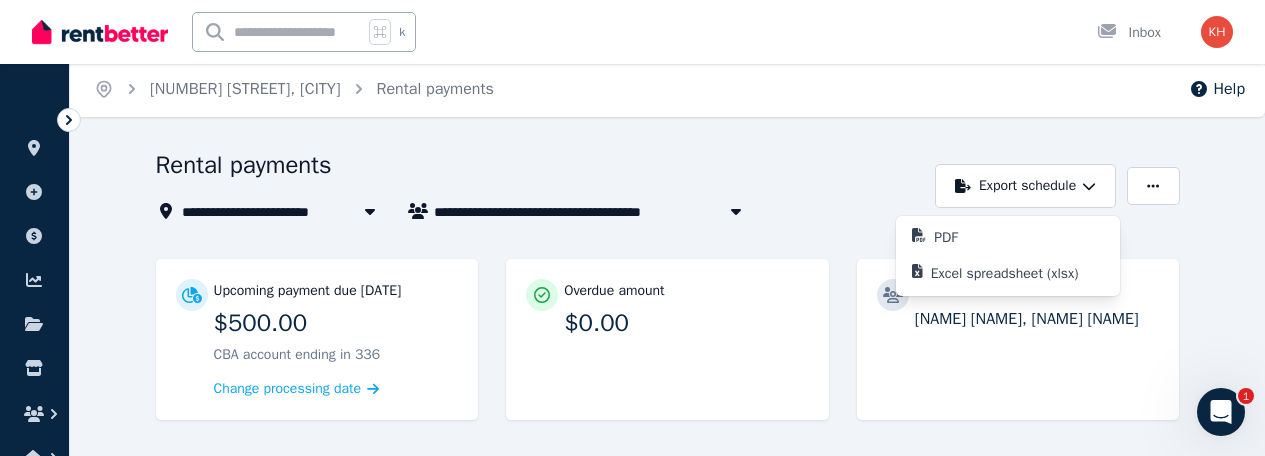 scroll, scrollTop: 4, scrollLeft: 0, axis: vertical 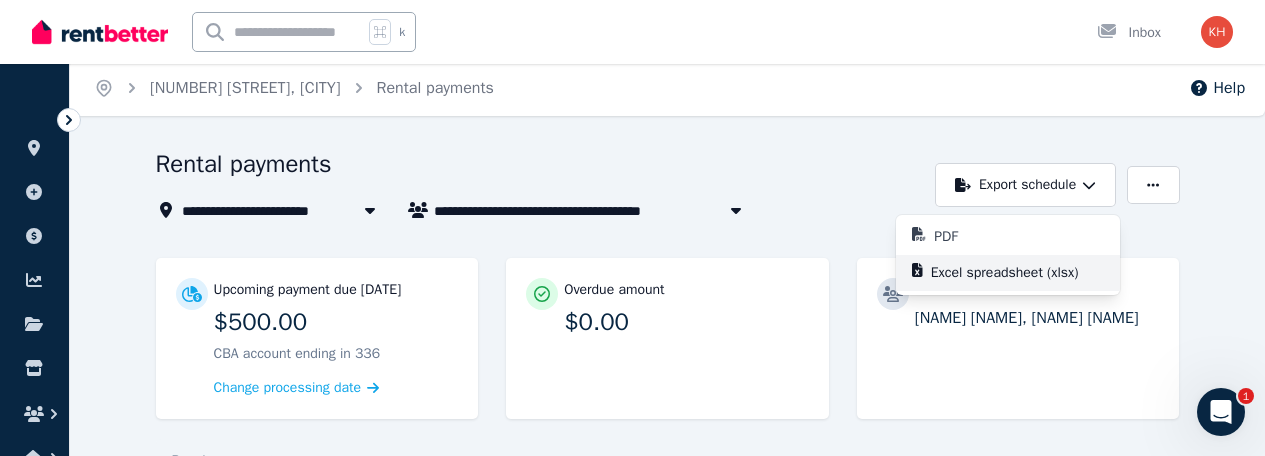 click on "Excel spreadsheet (xlsx)" at bounding box center (1013, 273) 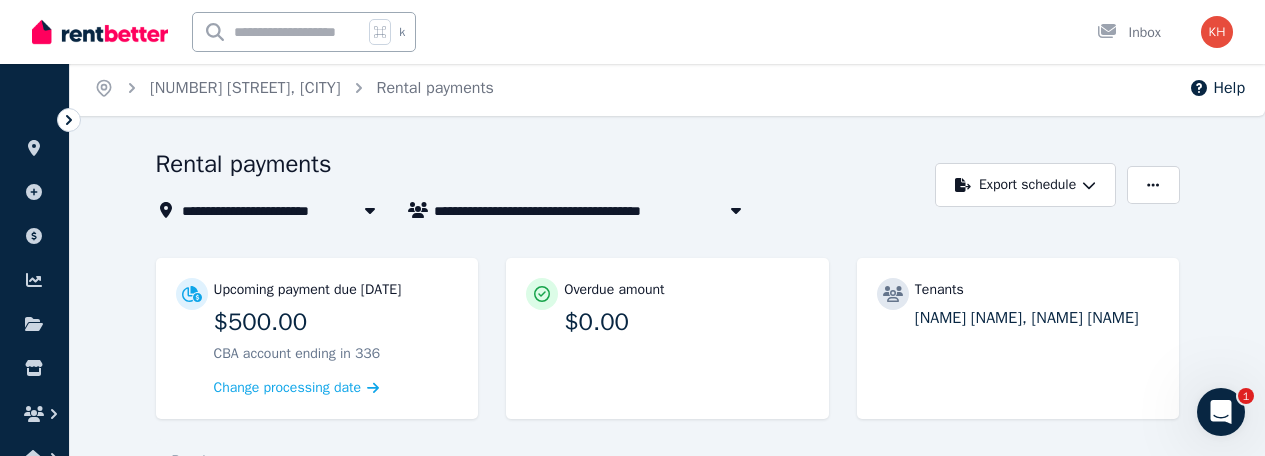 click on "**********" at bounding box center [668, 2312] 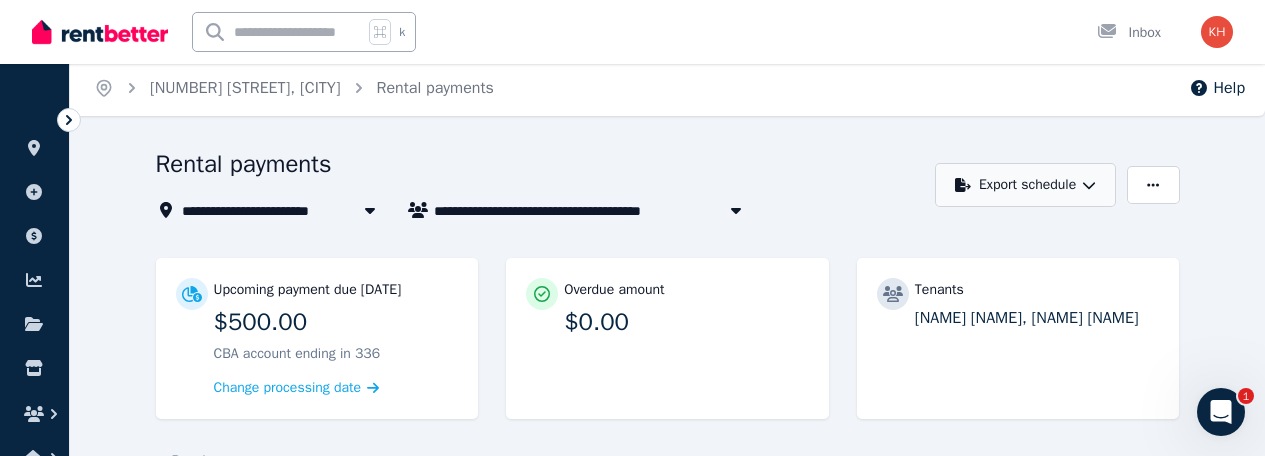 click on "Export schedule" at bounding box center [1025, 185] 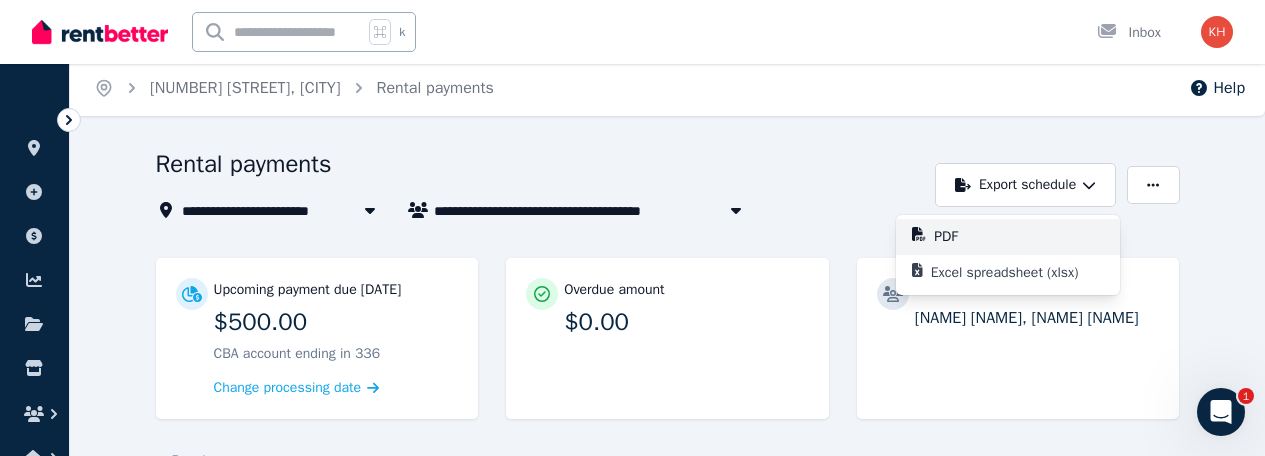 click on "PDF" at bounding box center (954, 237) 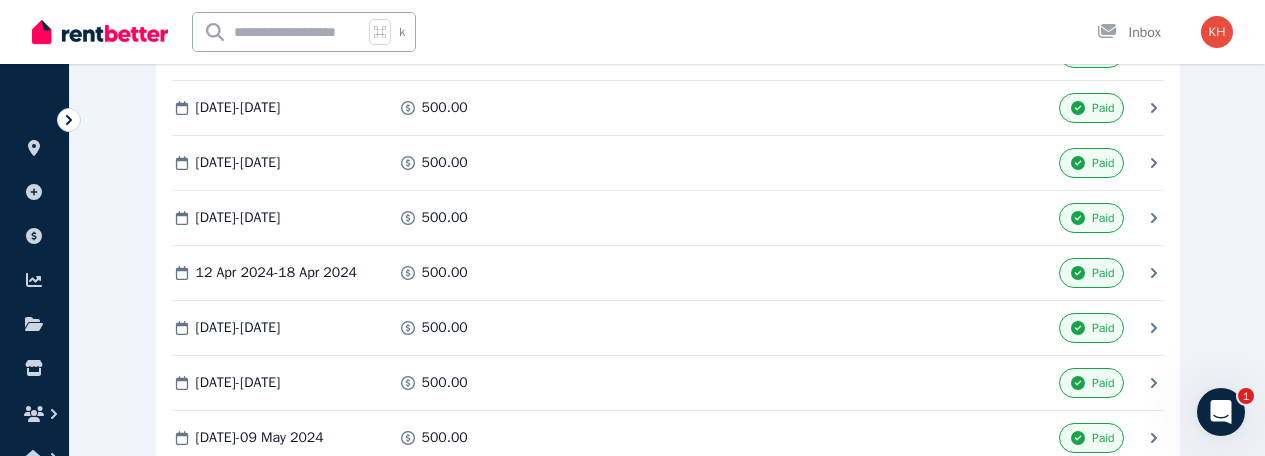scroll, scrollTop: 450, scrollLeft: 0, axis: vertical 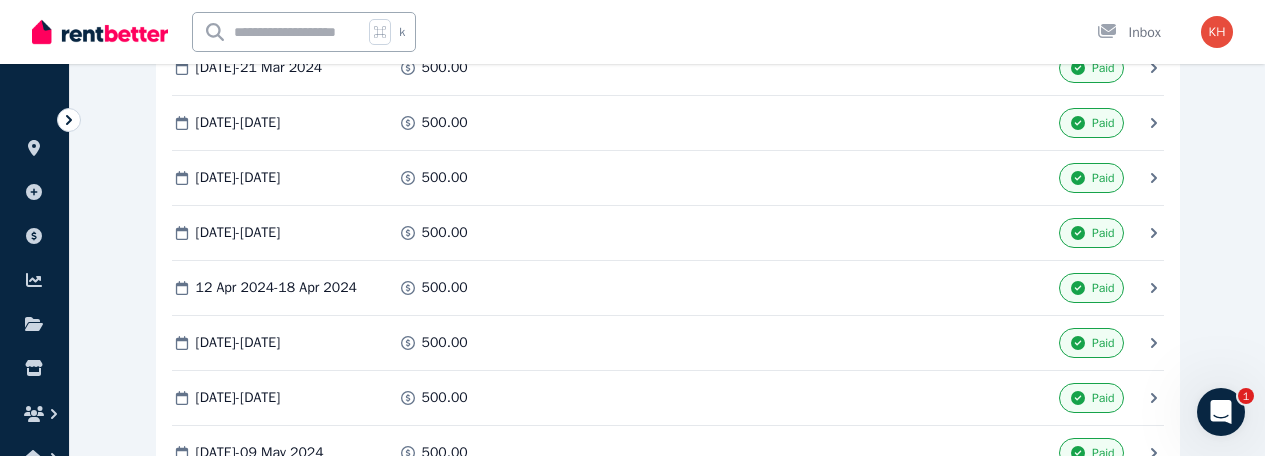 click 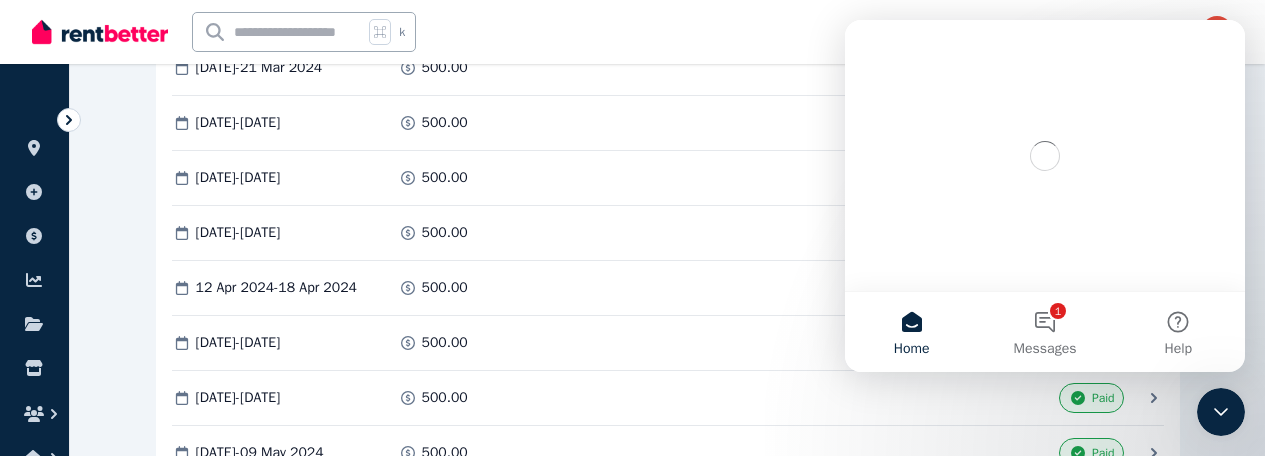 scroll, scrollTop: 0, scrollLeft: 0, axis: both 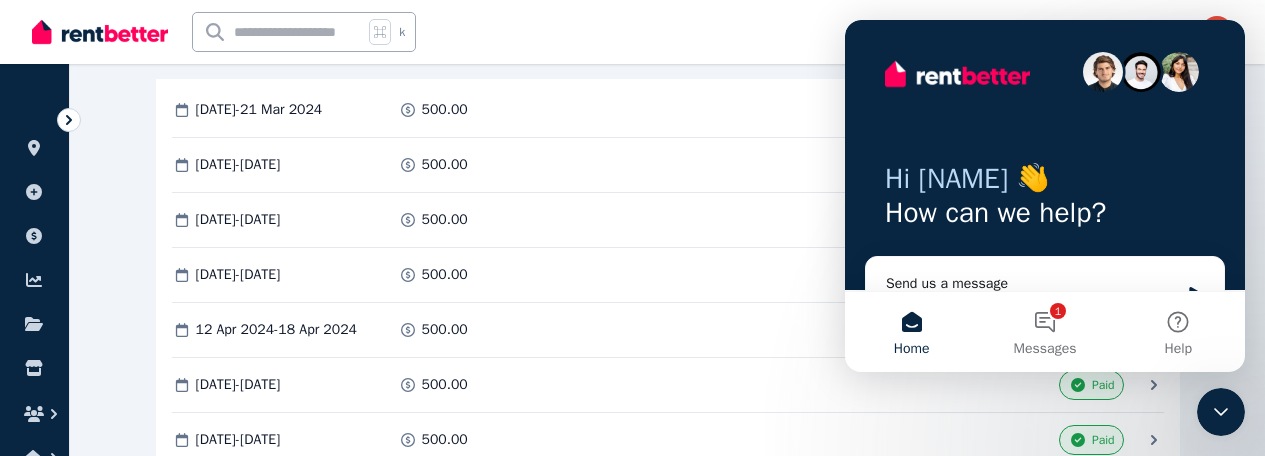click on "ORGANISE" at bounding box center [34, 106] 